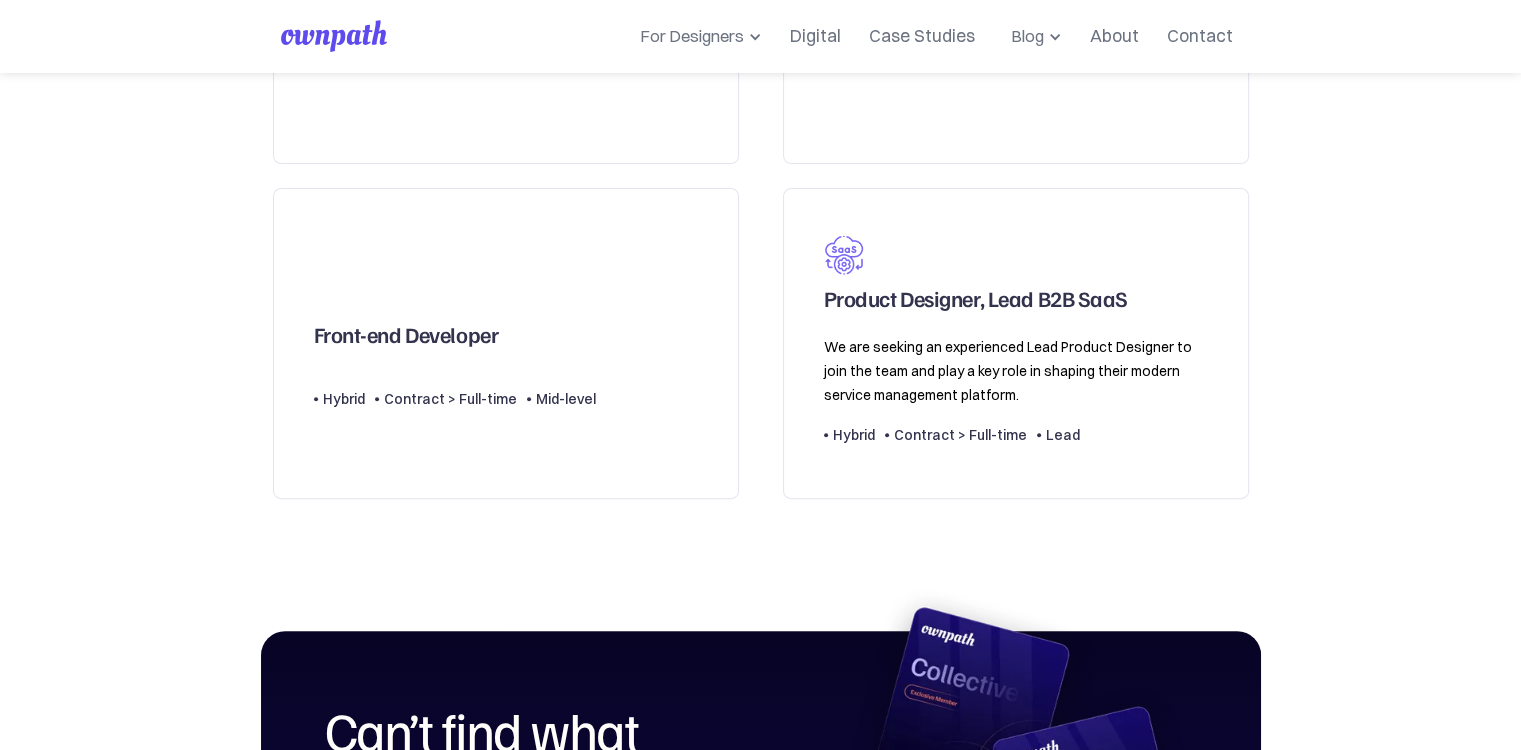 scroll, scrollTop: 744, scrollLeft: 0, axis: vertical 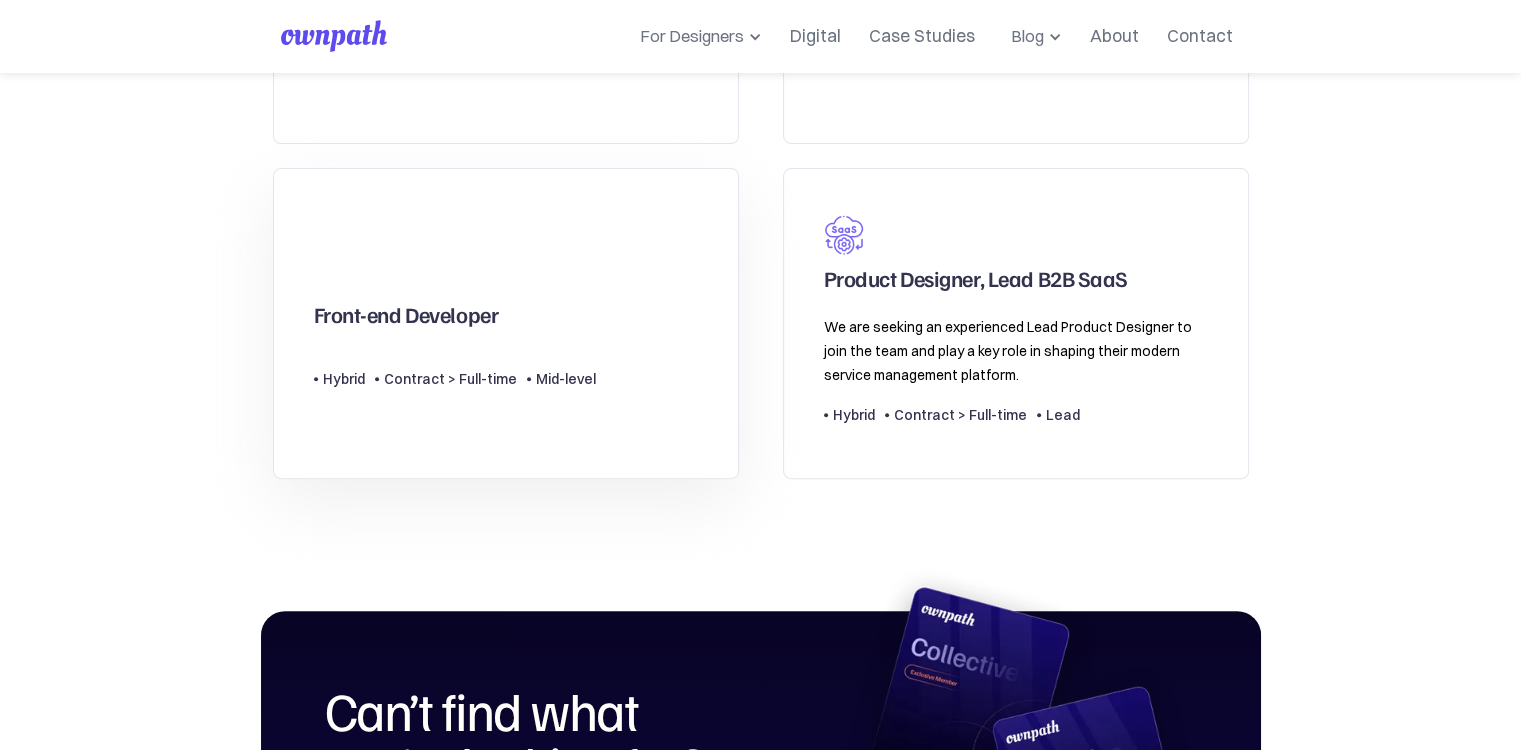 click on "Type Level Hybrid Contract > Full-time Mid-level" at bounding box center (455, 371) 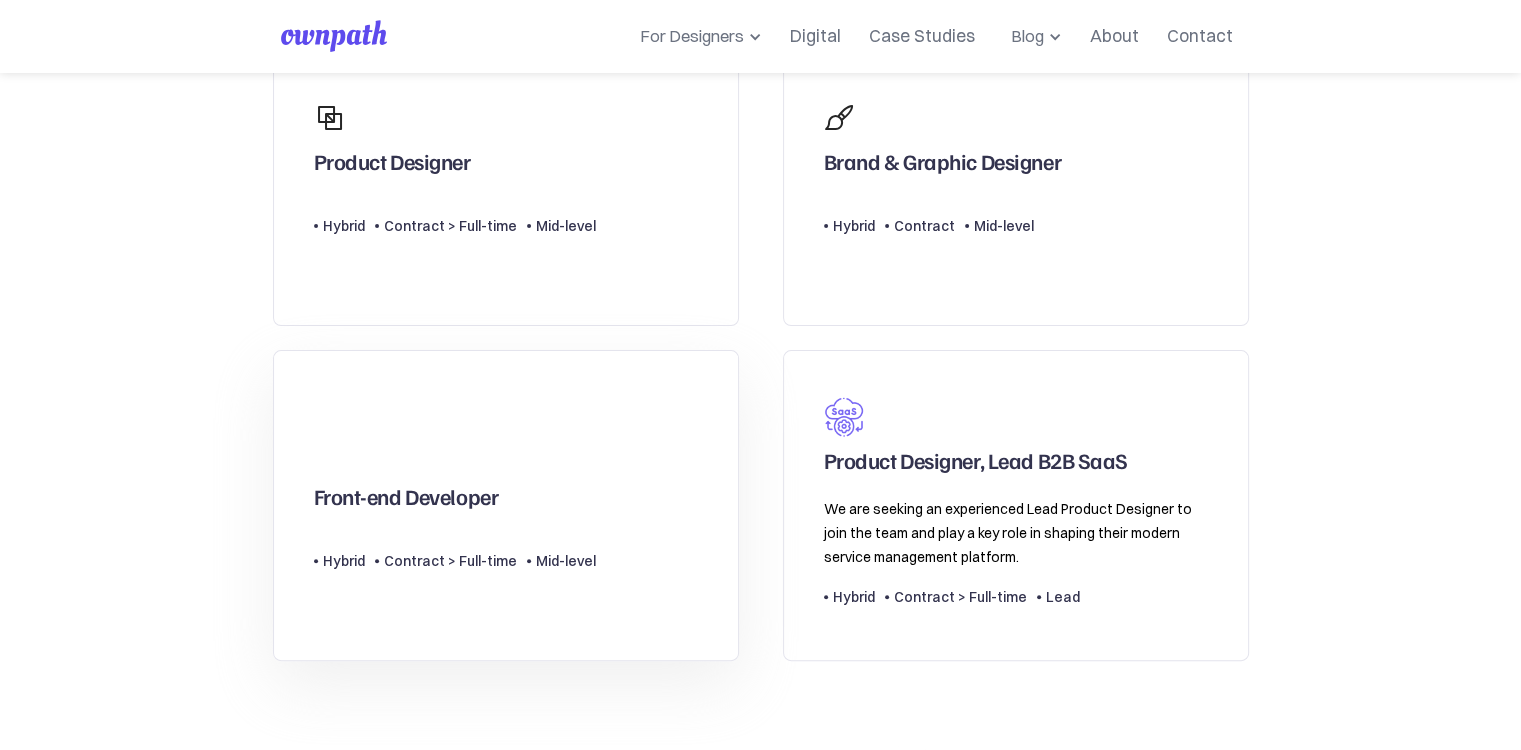 scroll, scrollTop: 643, scrollLeft: 0, axis: vertical 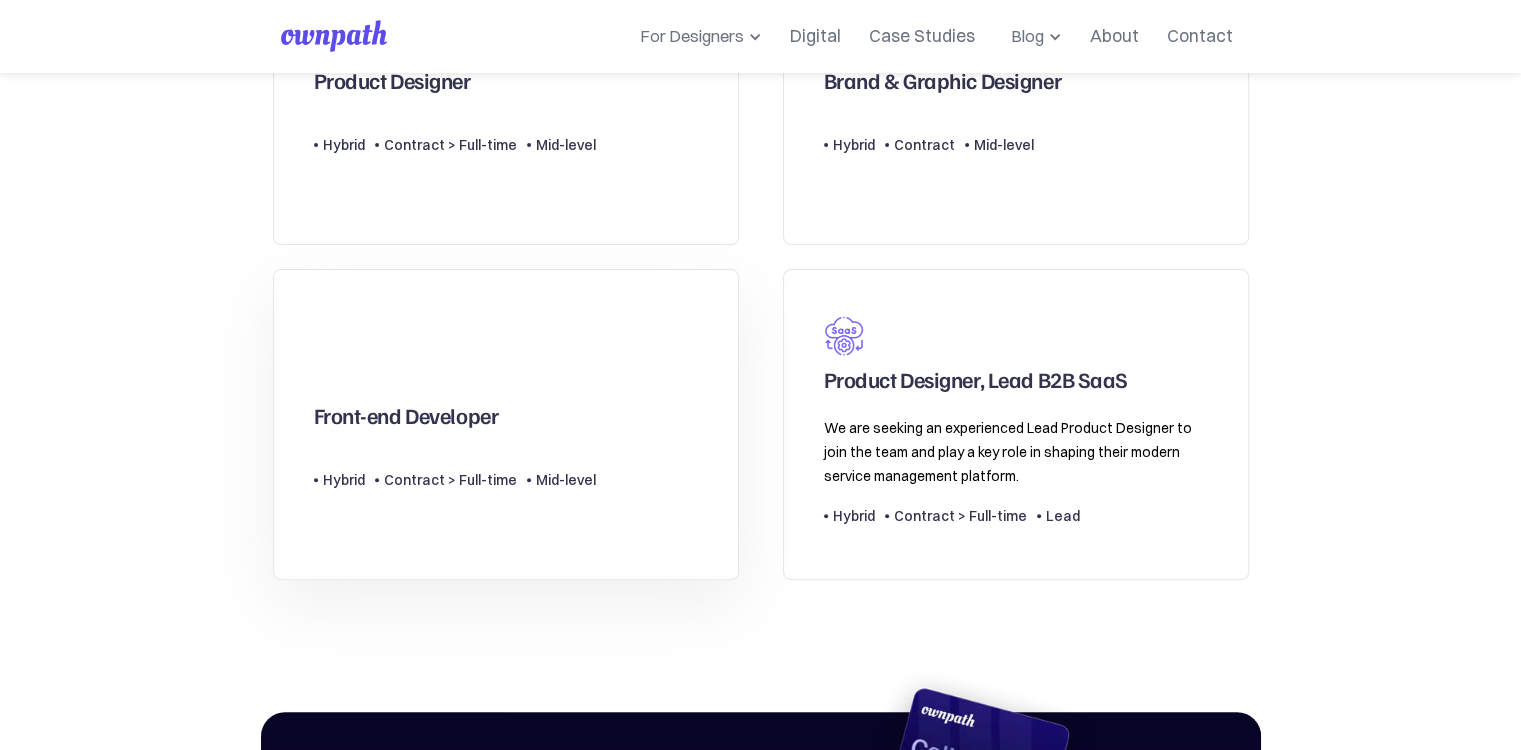 click on "Front-end Developer" at bounding box center [406, 420] 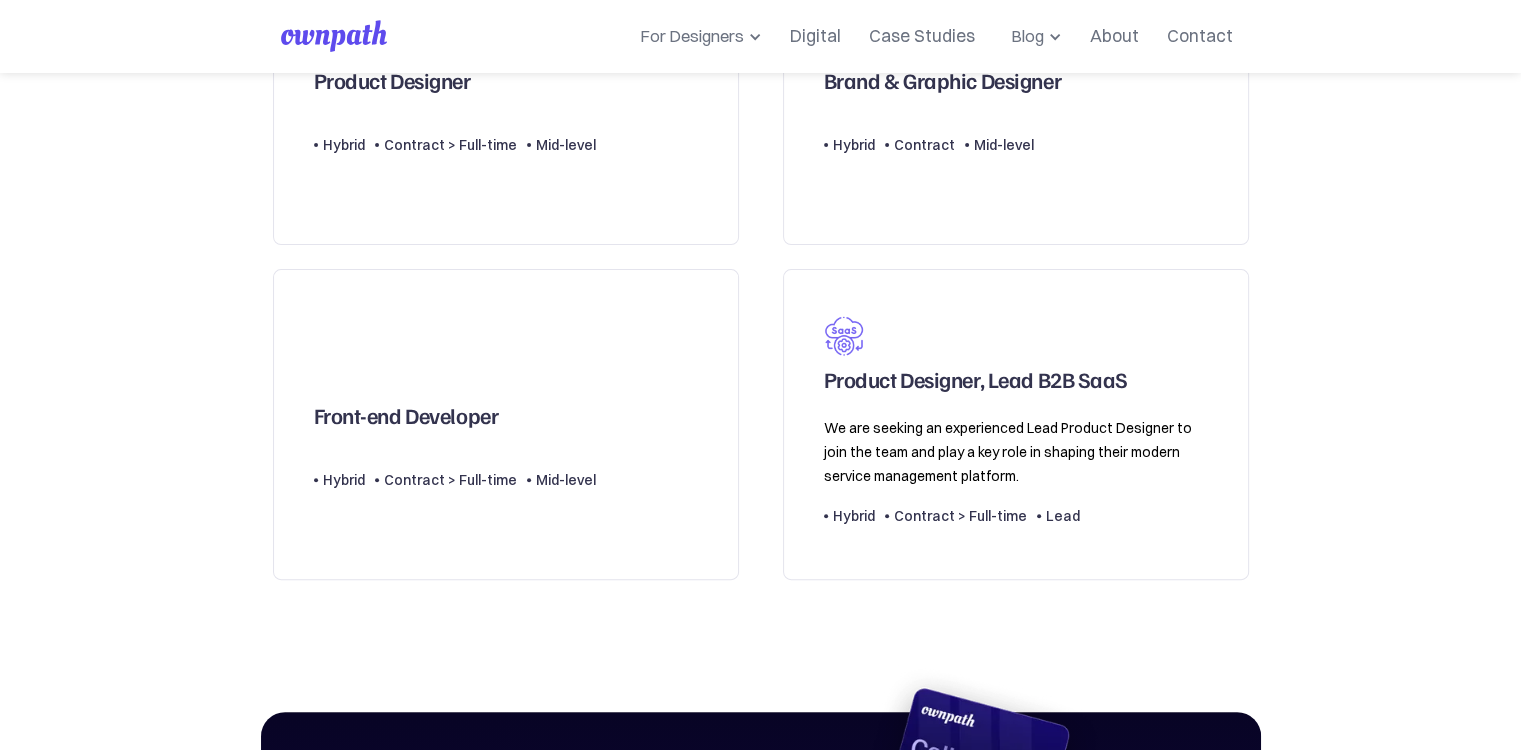 drag, startPoint x: 424, startPoint y: 381, endPoint x: 188, endPoint y: 88, distance: 376.22467 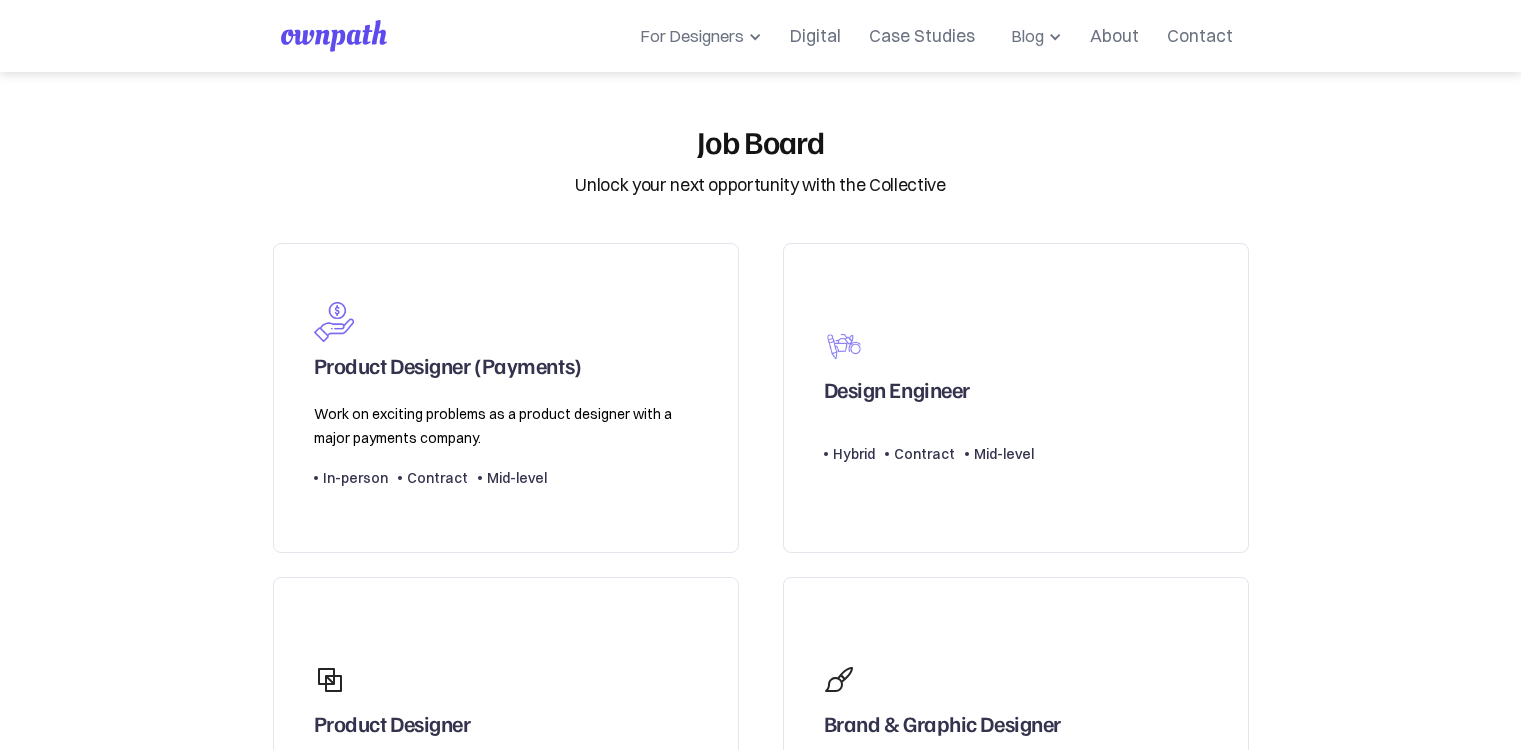 scroll, scrollTop: 643, scrollLeft: 0, axis: vertical 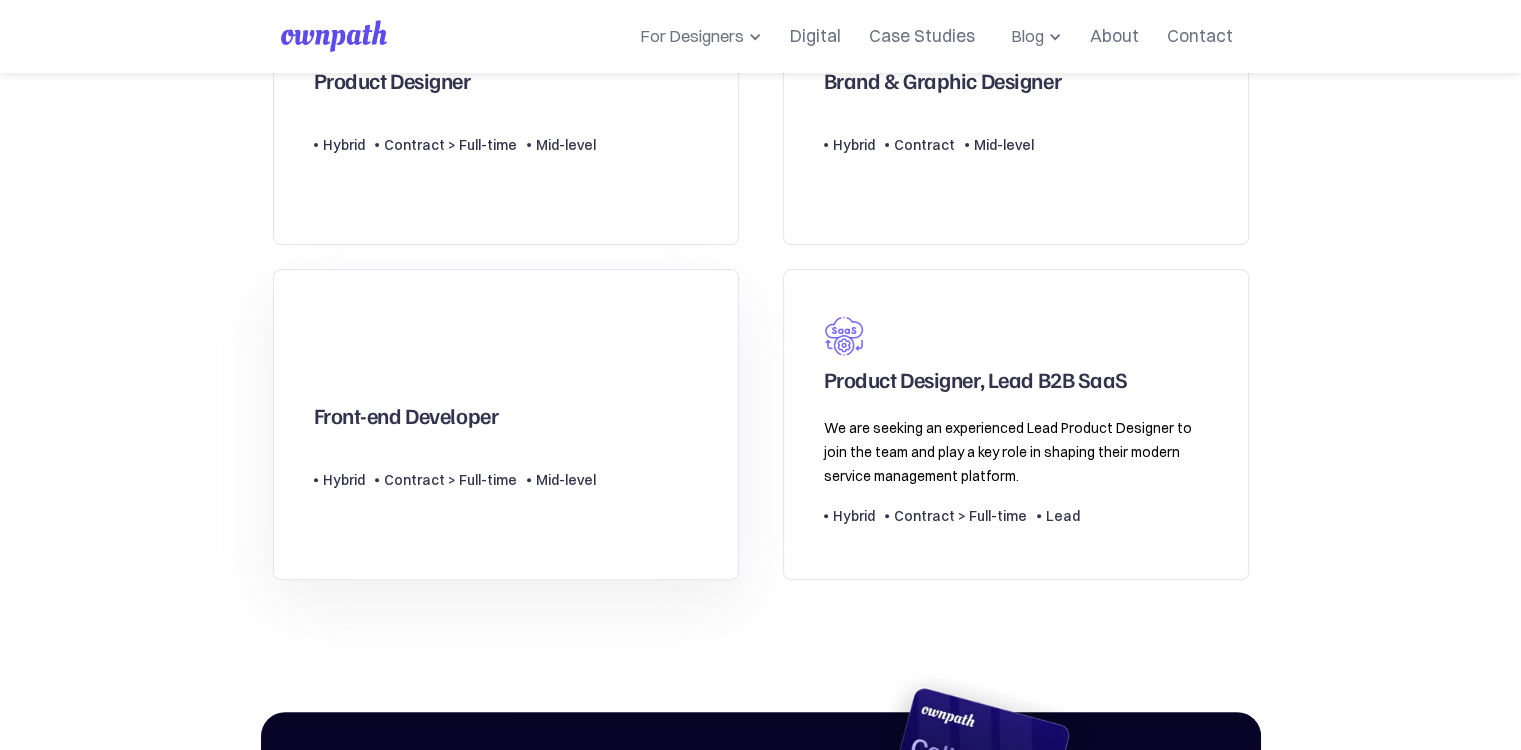 click on "Front-end Developer" at bounding box center (455, 390) 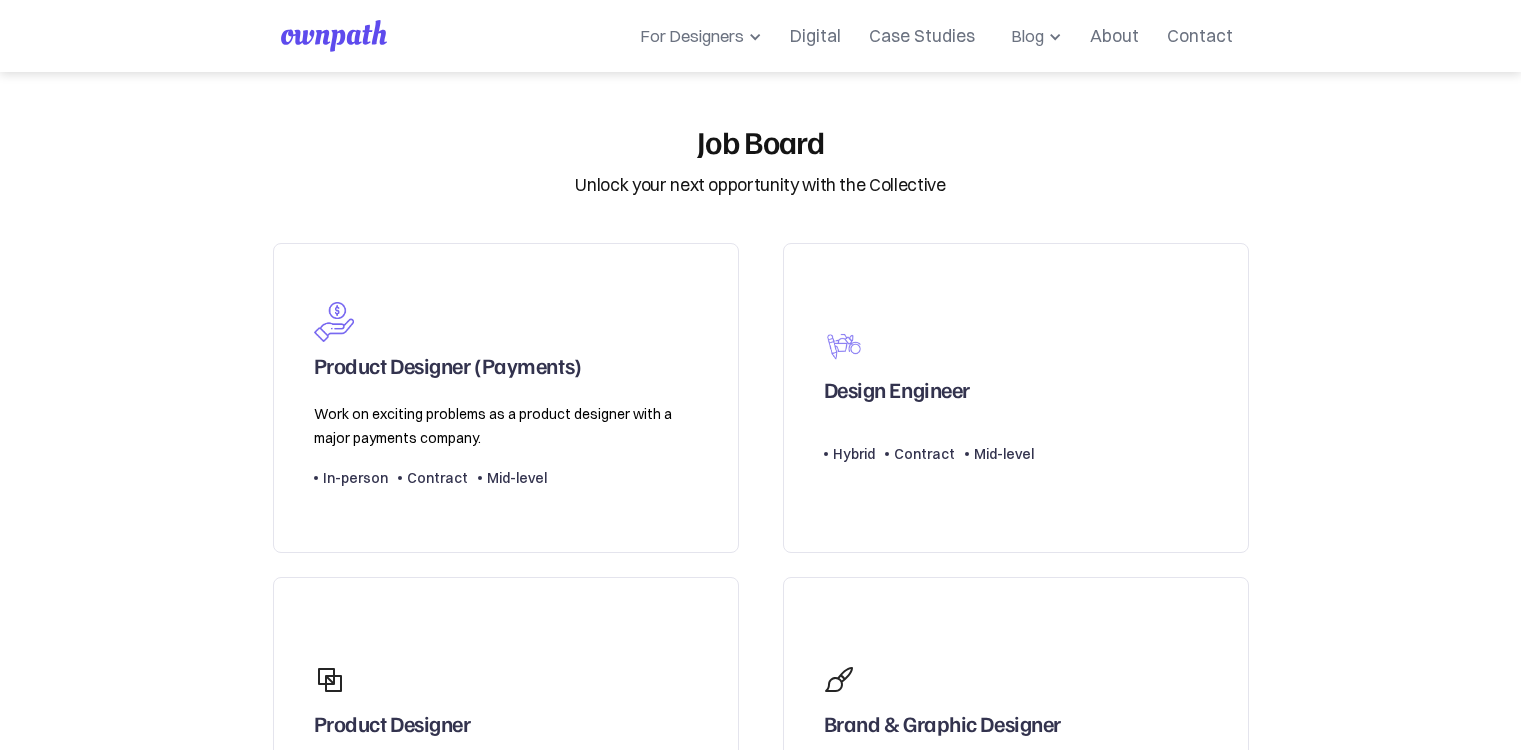 scroll, scrollTop: 643, scrollLeft: 0, axis: vertical 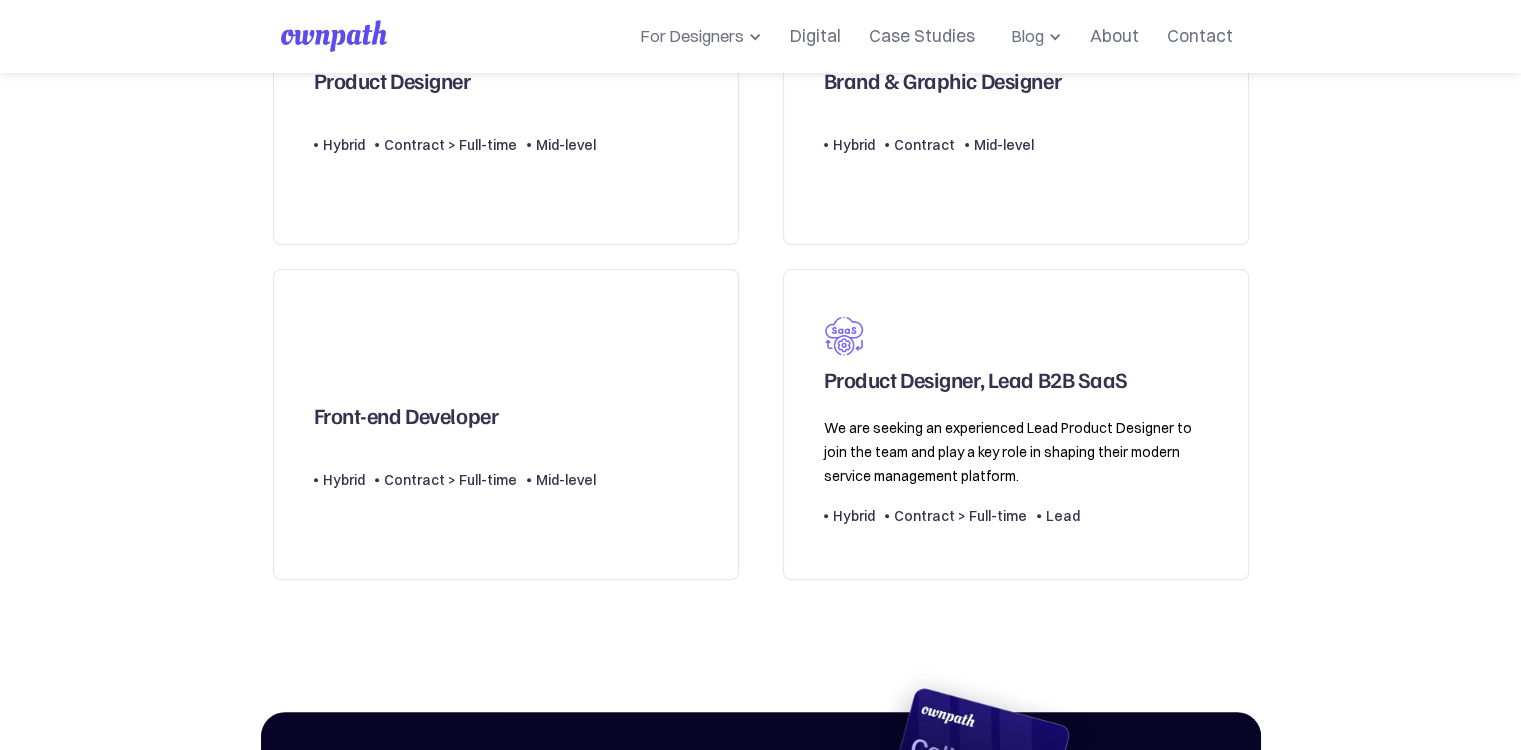 click on "Front-end Developer" at bounding box center (406, 420) 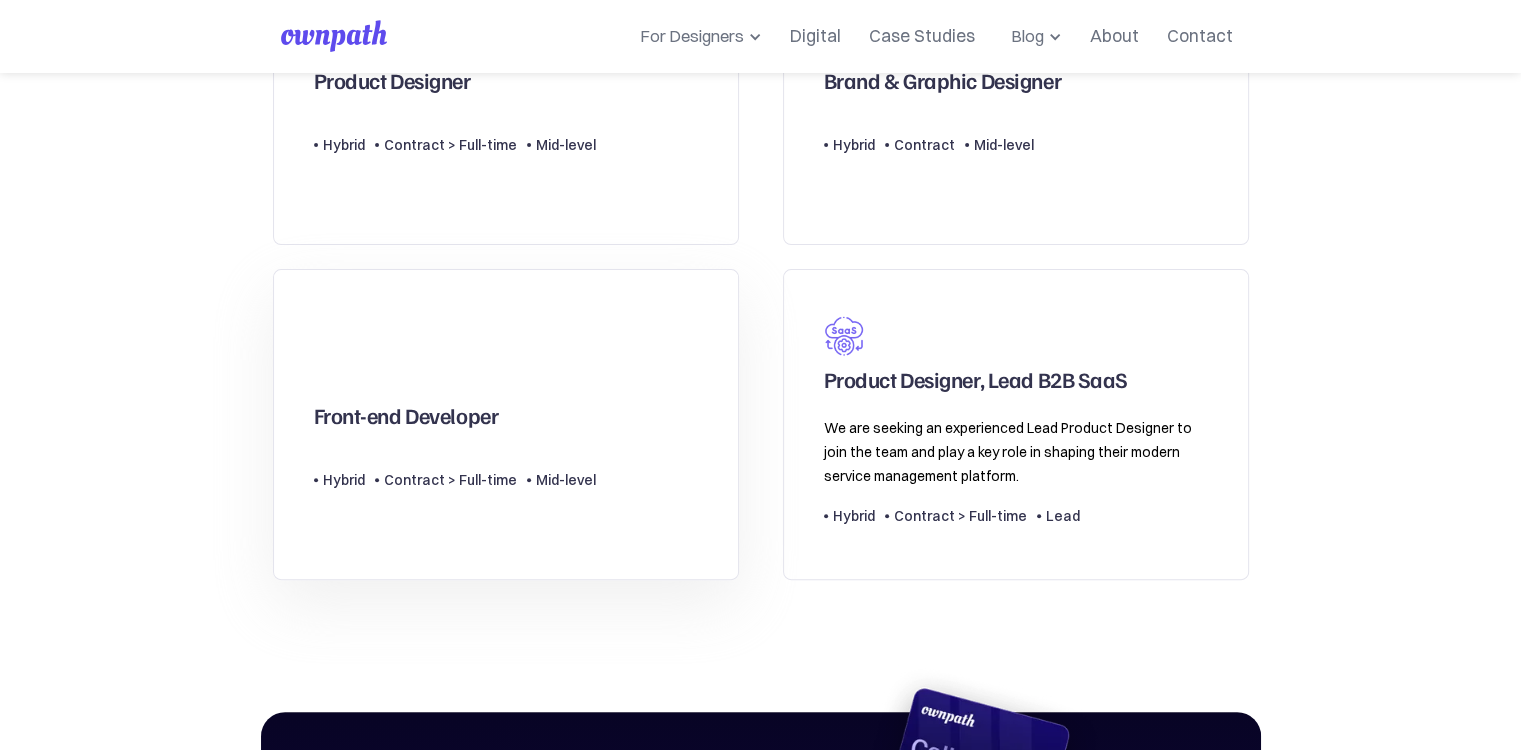 click on "Contract > Full-time" at bounding box center (450, 480) 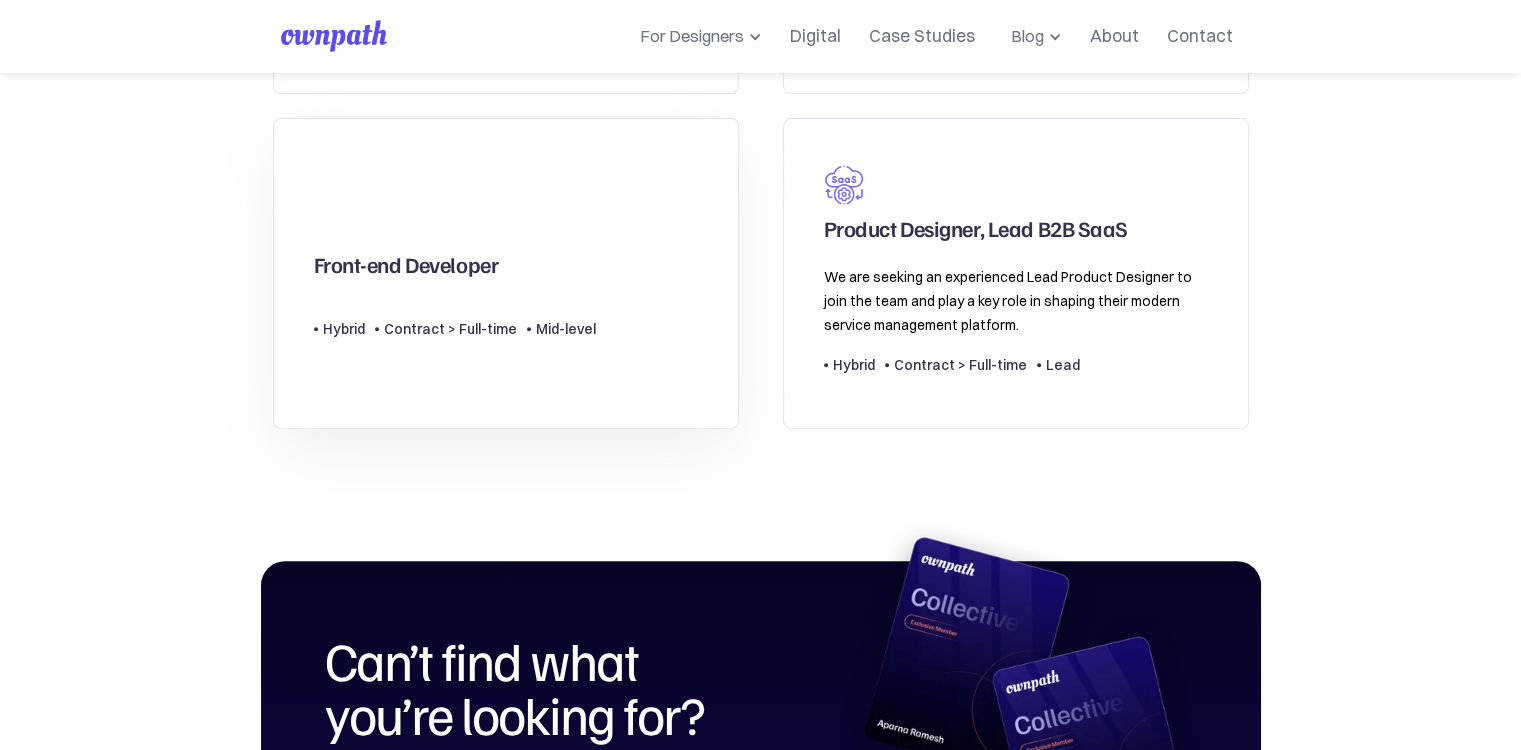 scroll, scrollTop: 776, scrollLeft: 0, axis: vertical 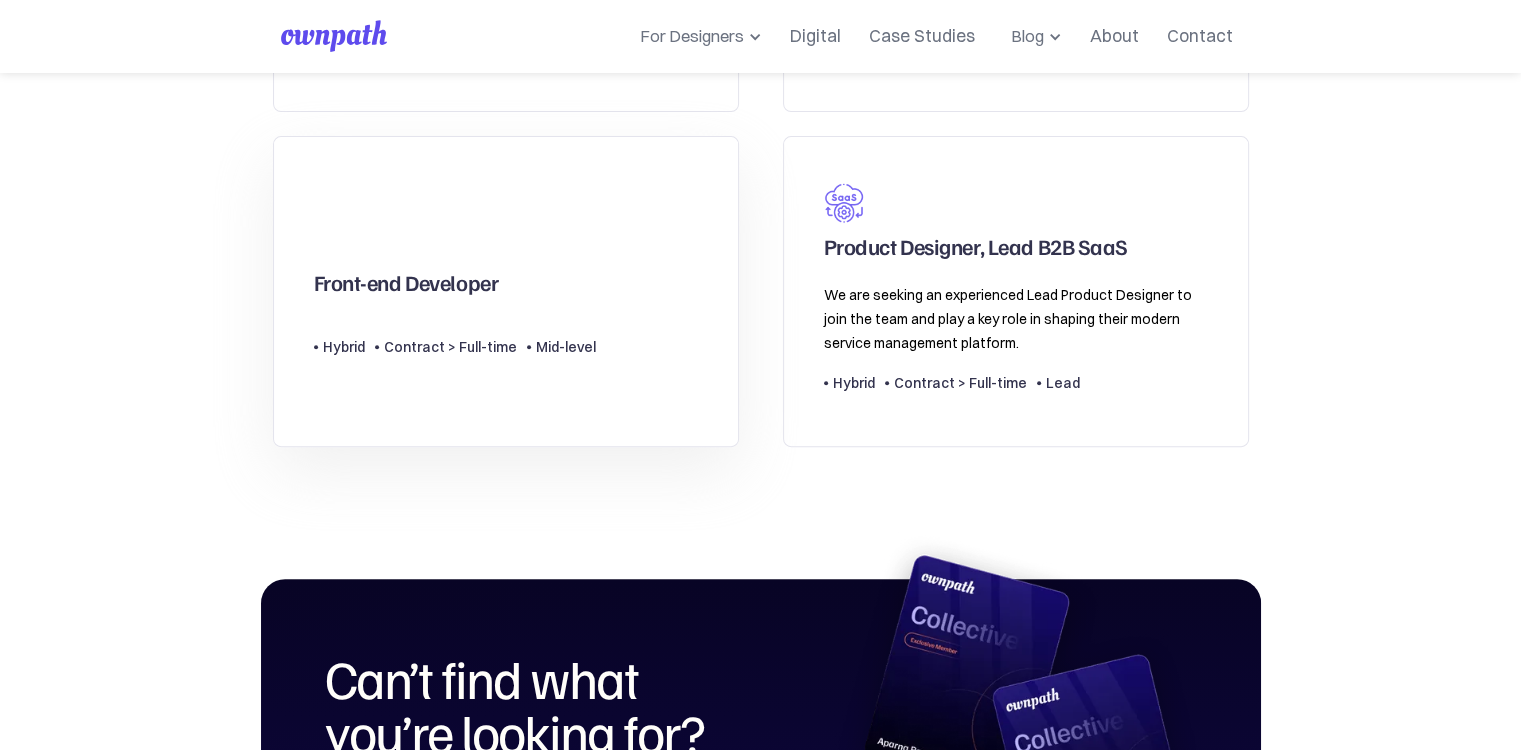 click on "Front-end Developer" at bounding box center (406, 287) 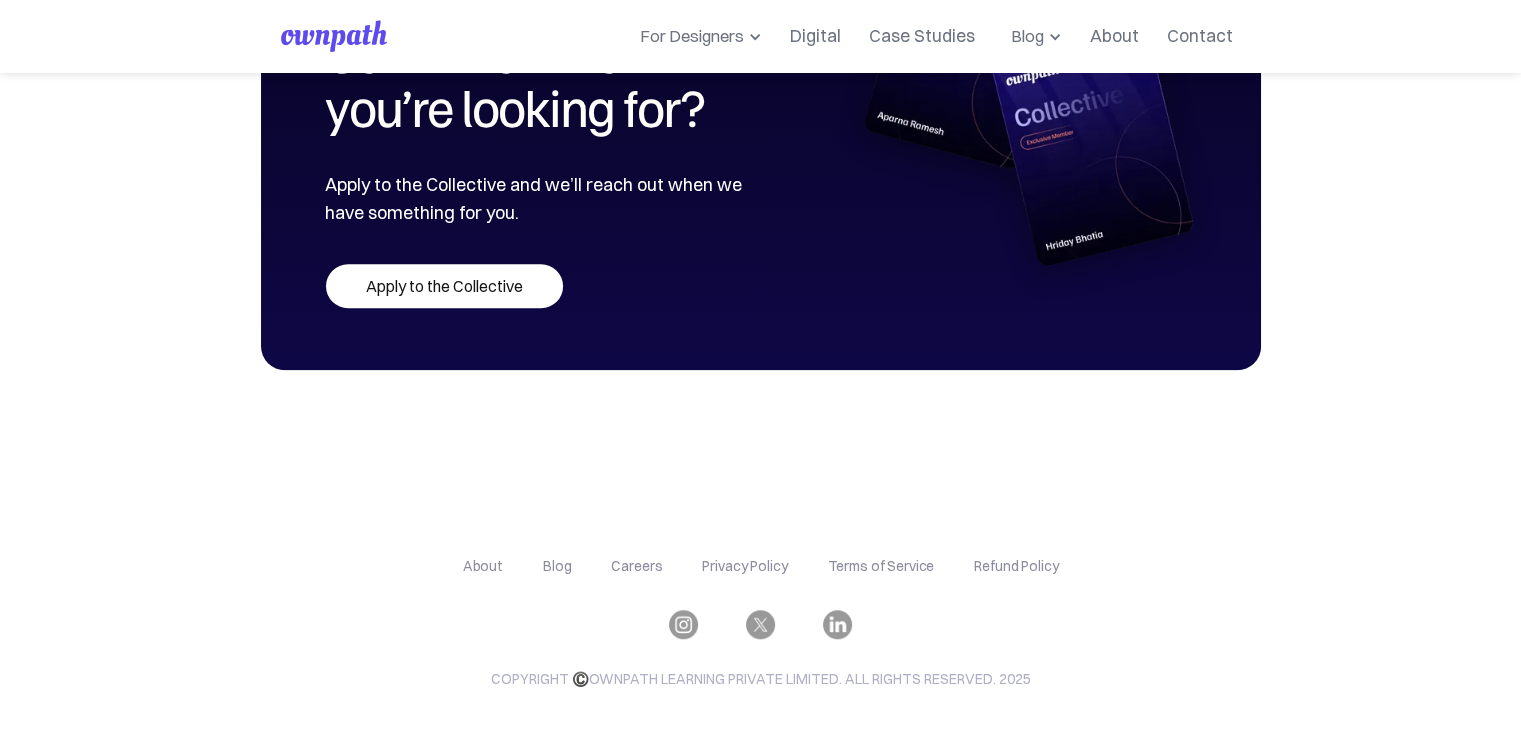 click on "Careers" at bounding box center (636, 566) 